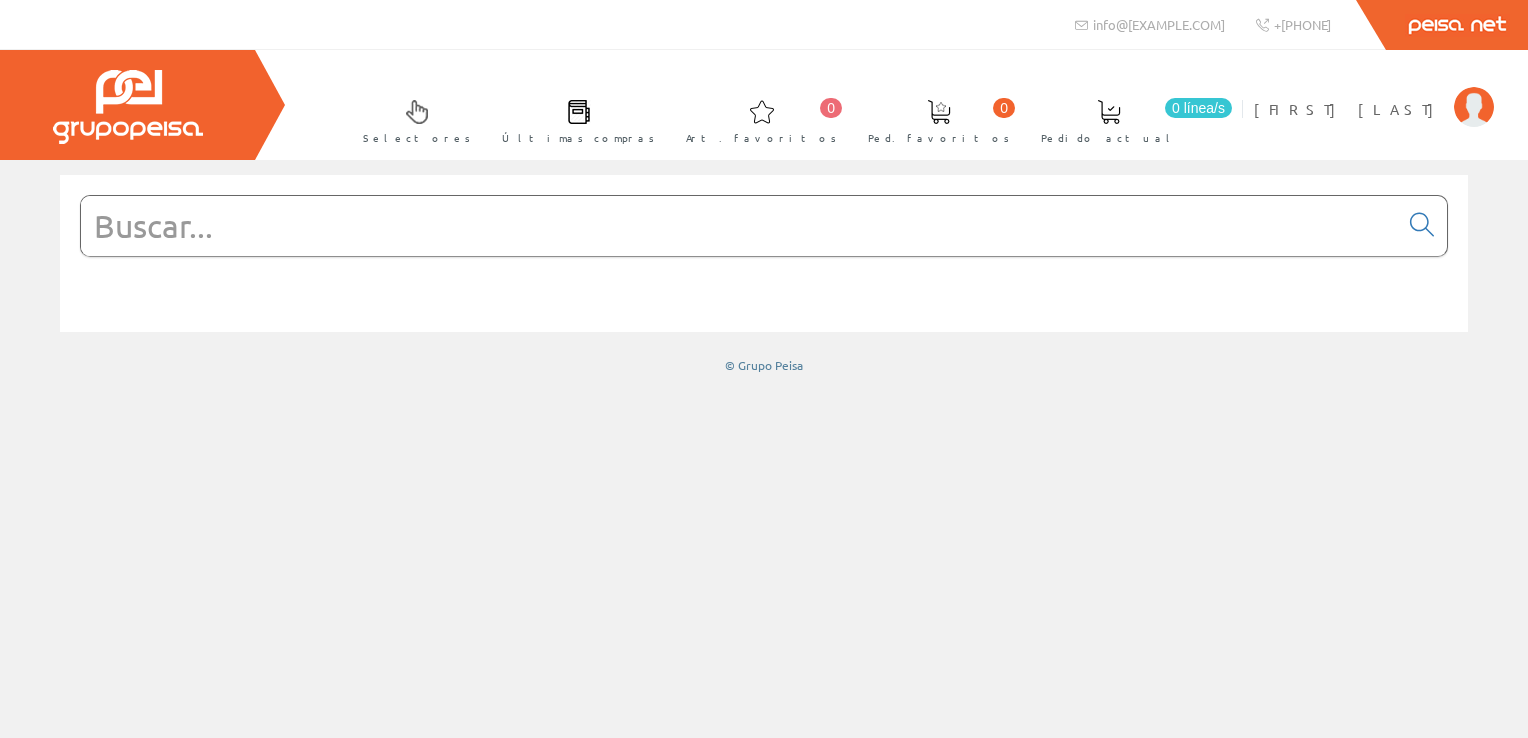 scroll, scrollTop: 0, scrollLeft: 0, axis: both 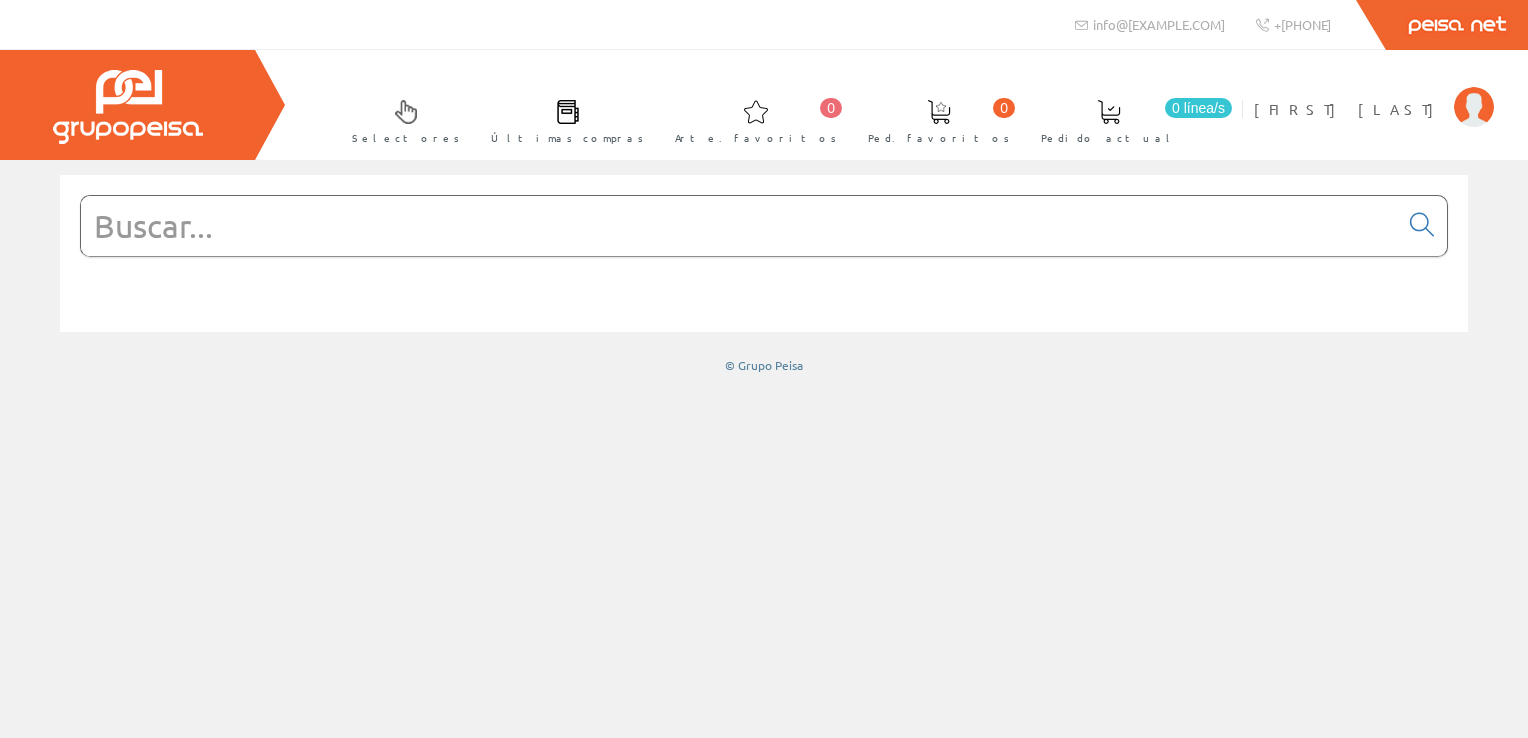 click at bounding box center [739, 226] 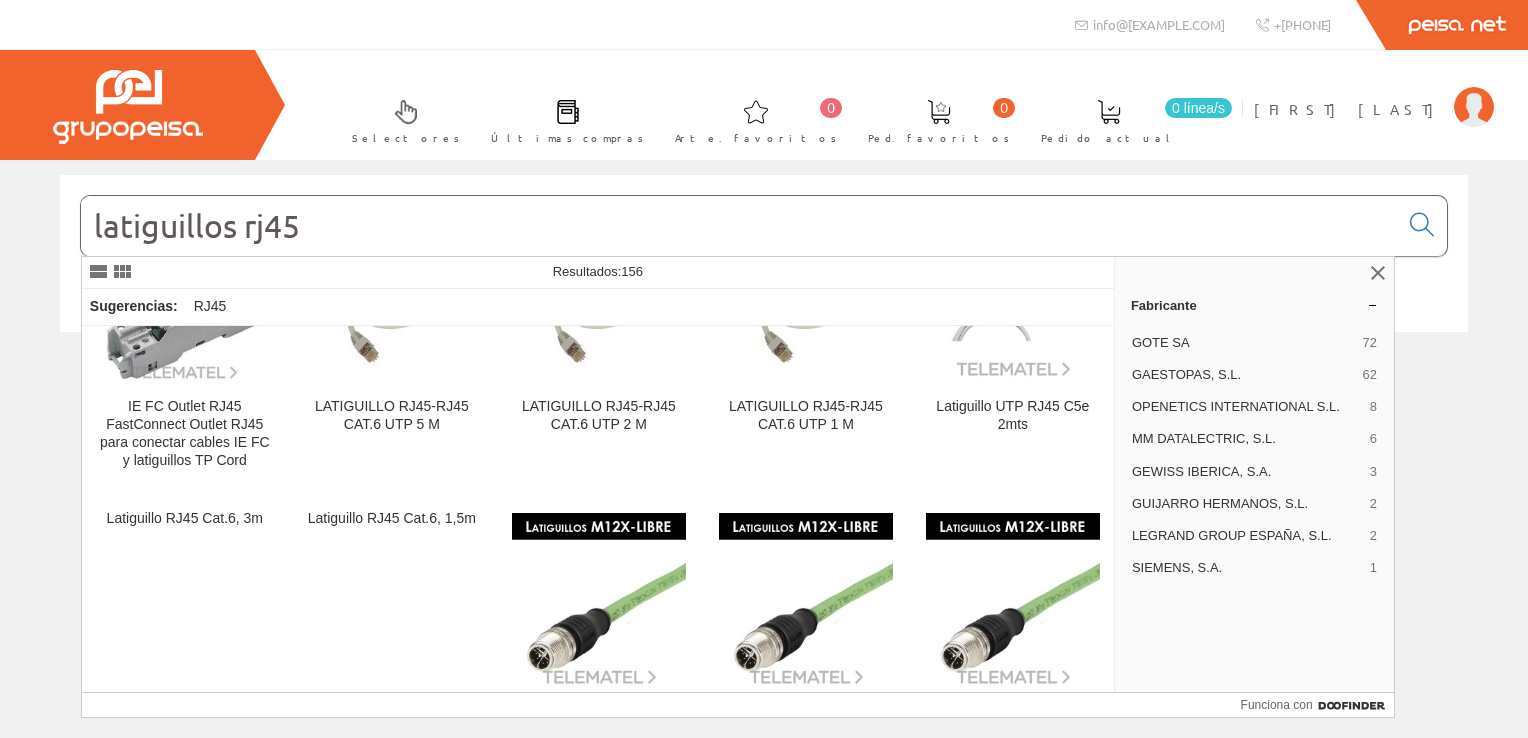 scroll, scrollTop: 0, scrollLeft: 0, axis: both 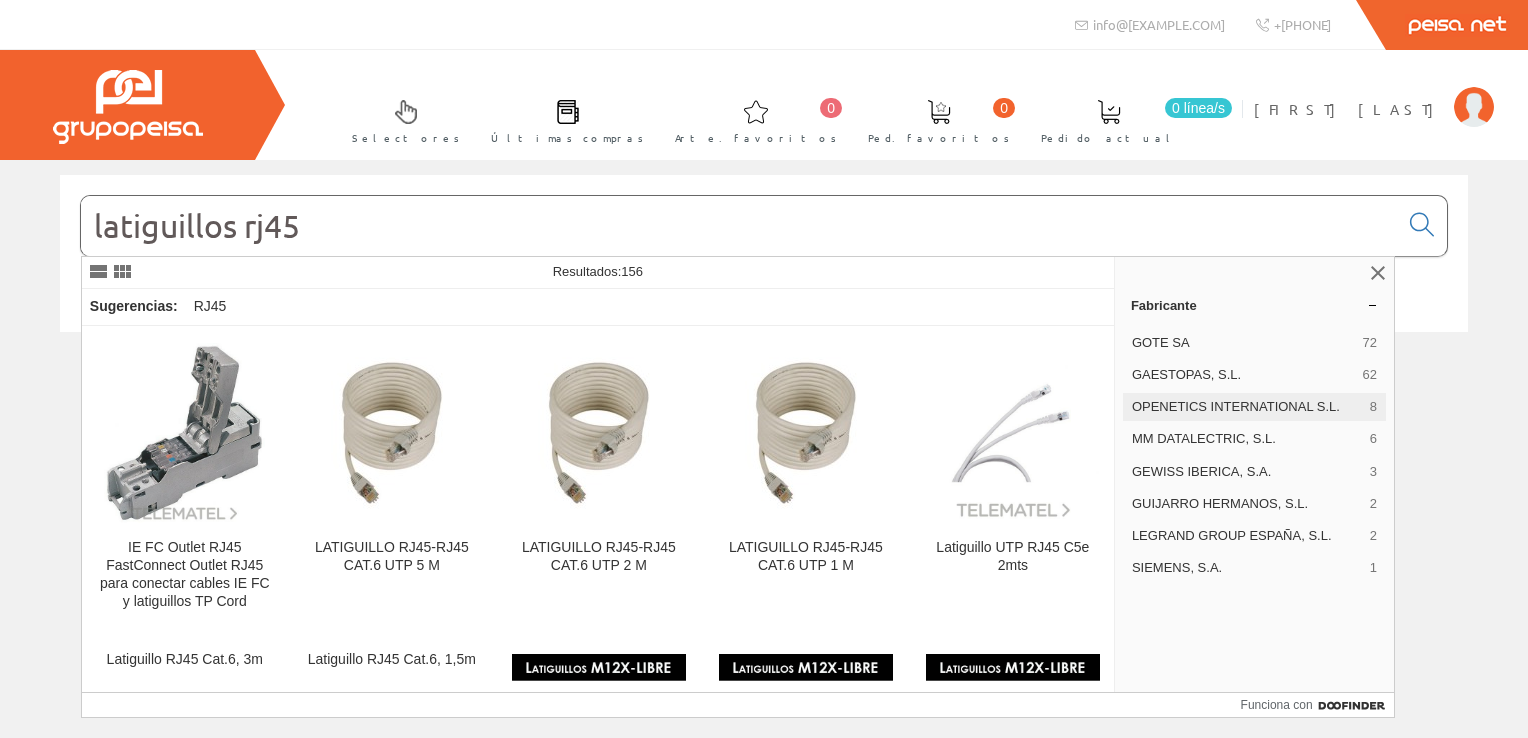 type on "latiguillos rj45" 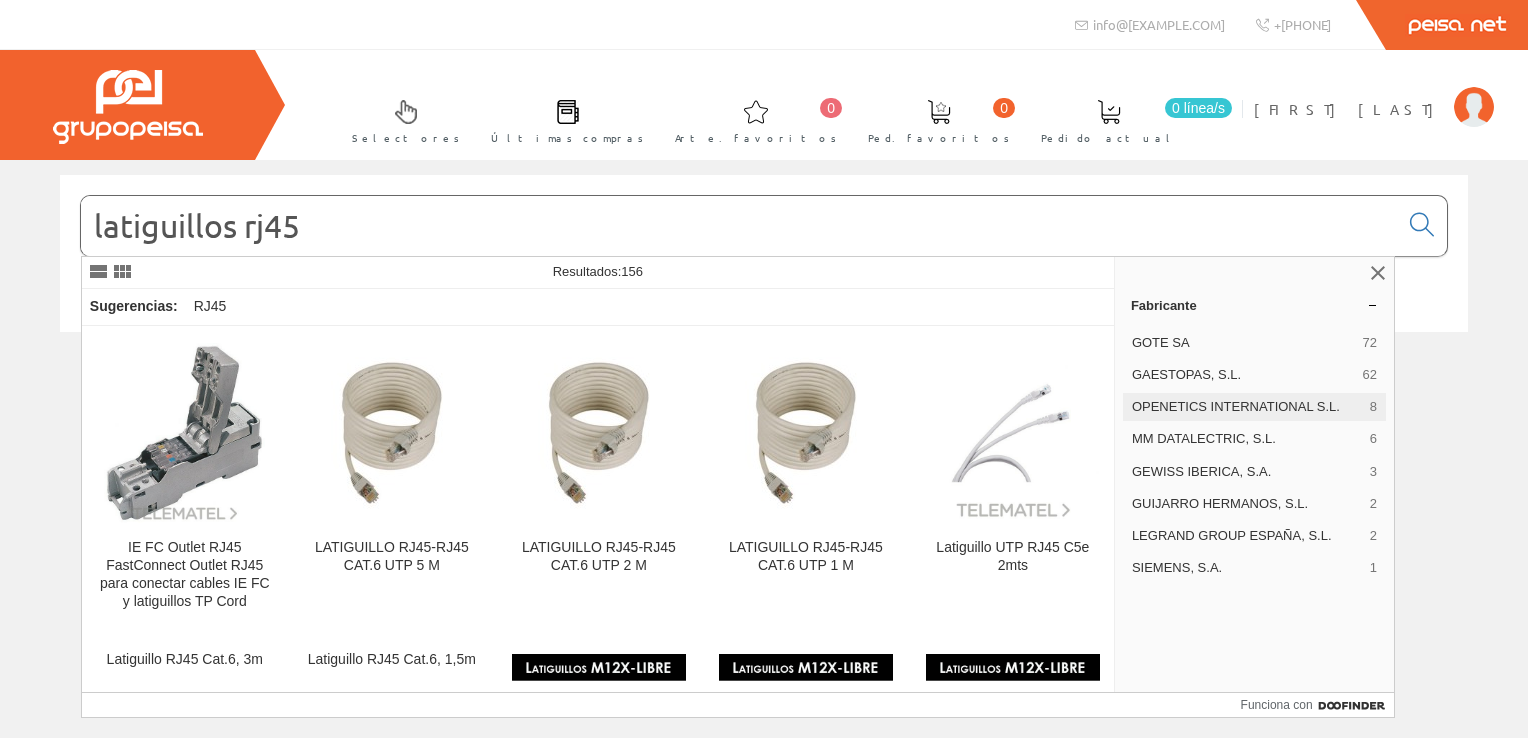 click on "OPENETICS INTERNATIONAL S.L." at bounding box center [1247, 407] 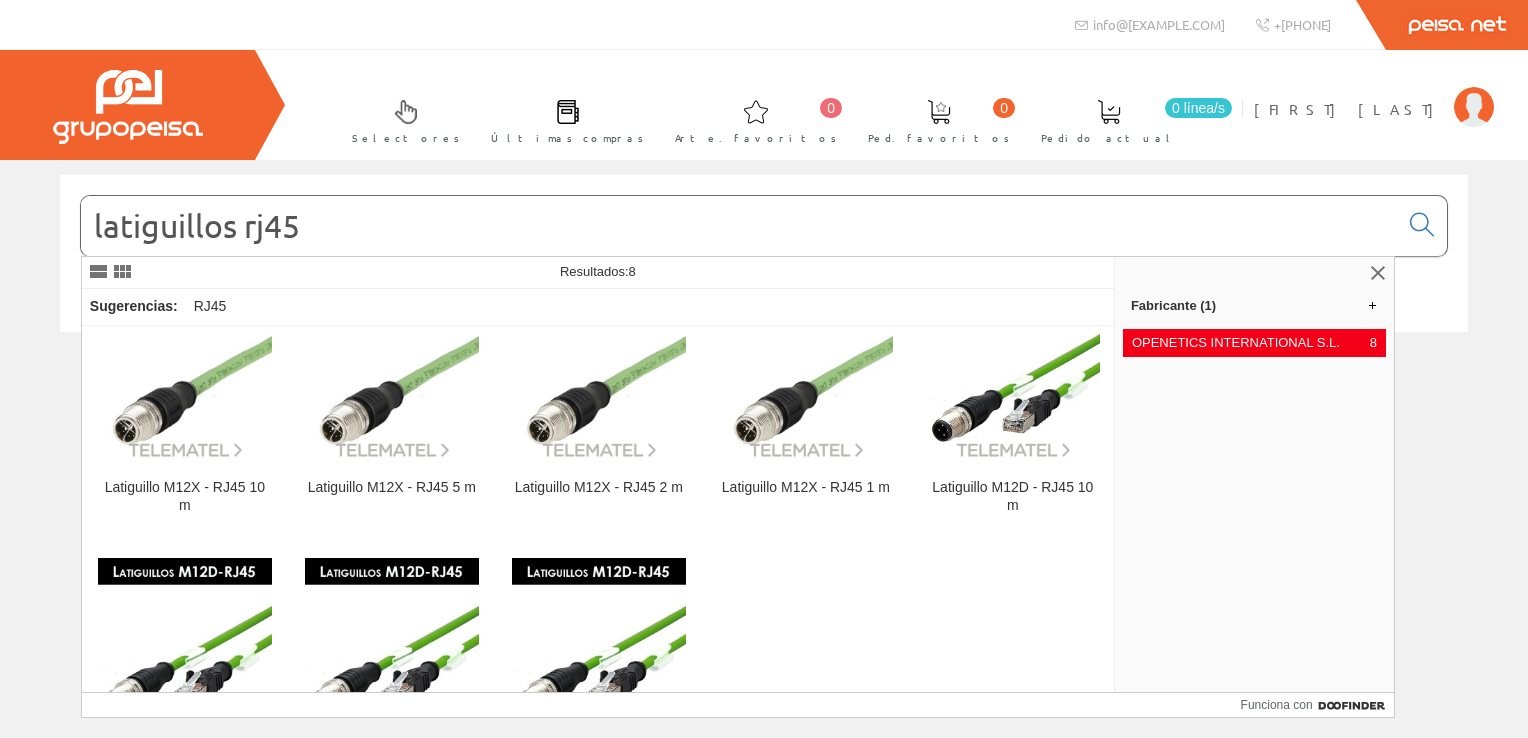 scroll, scrollTop: 0, scrollLeft: 0, axis: both 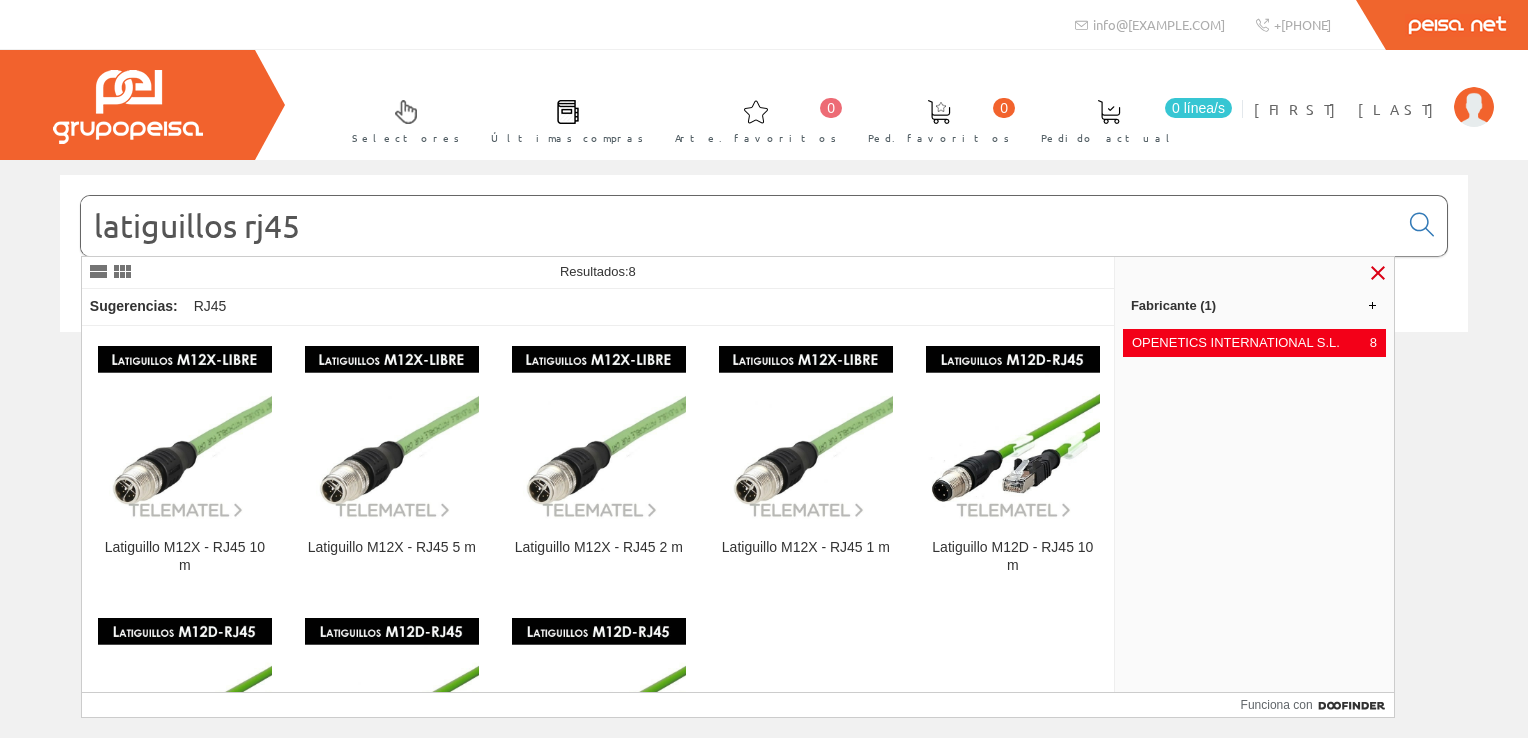 click at bounding box center [1378, 273] 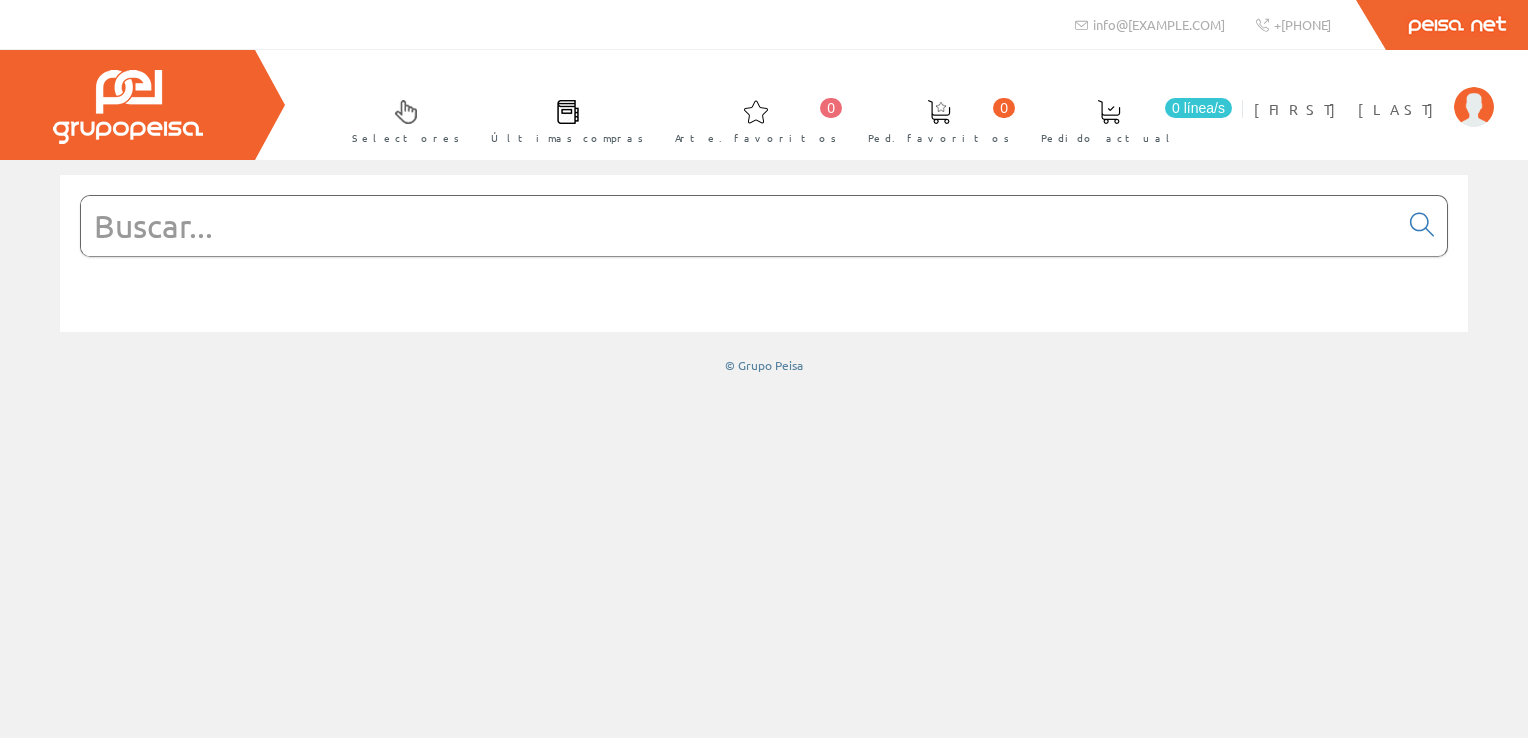 click at bounding box center (739, 226) 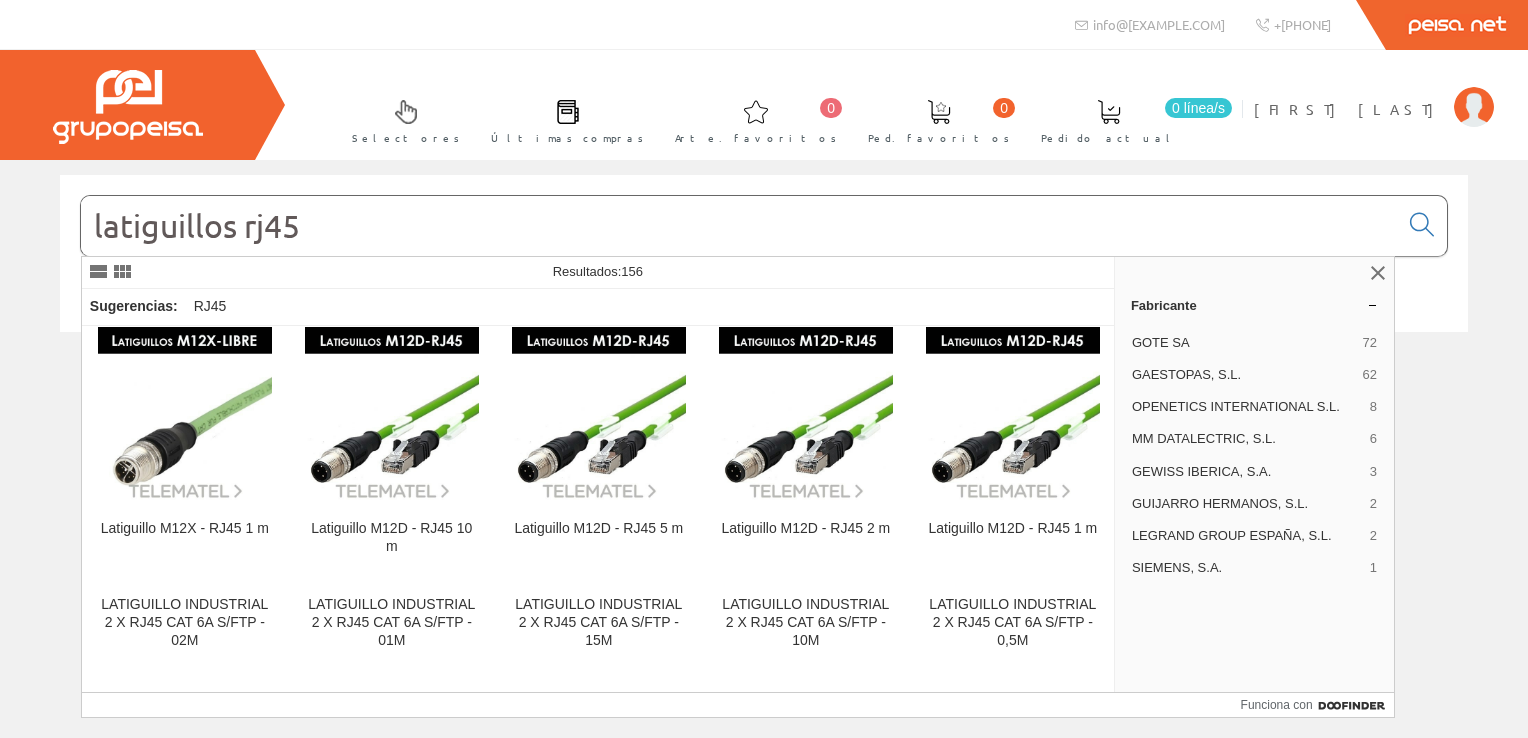 scroll, scrollTop: 900, scrollLeft: 0, axis: vertical 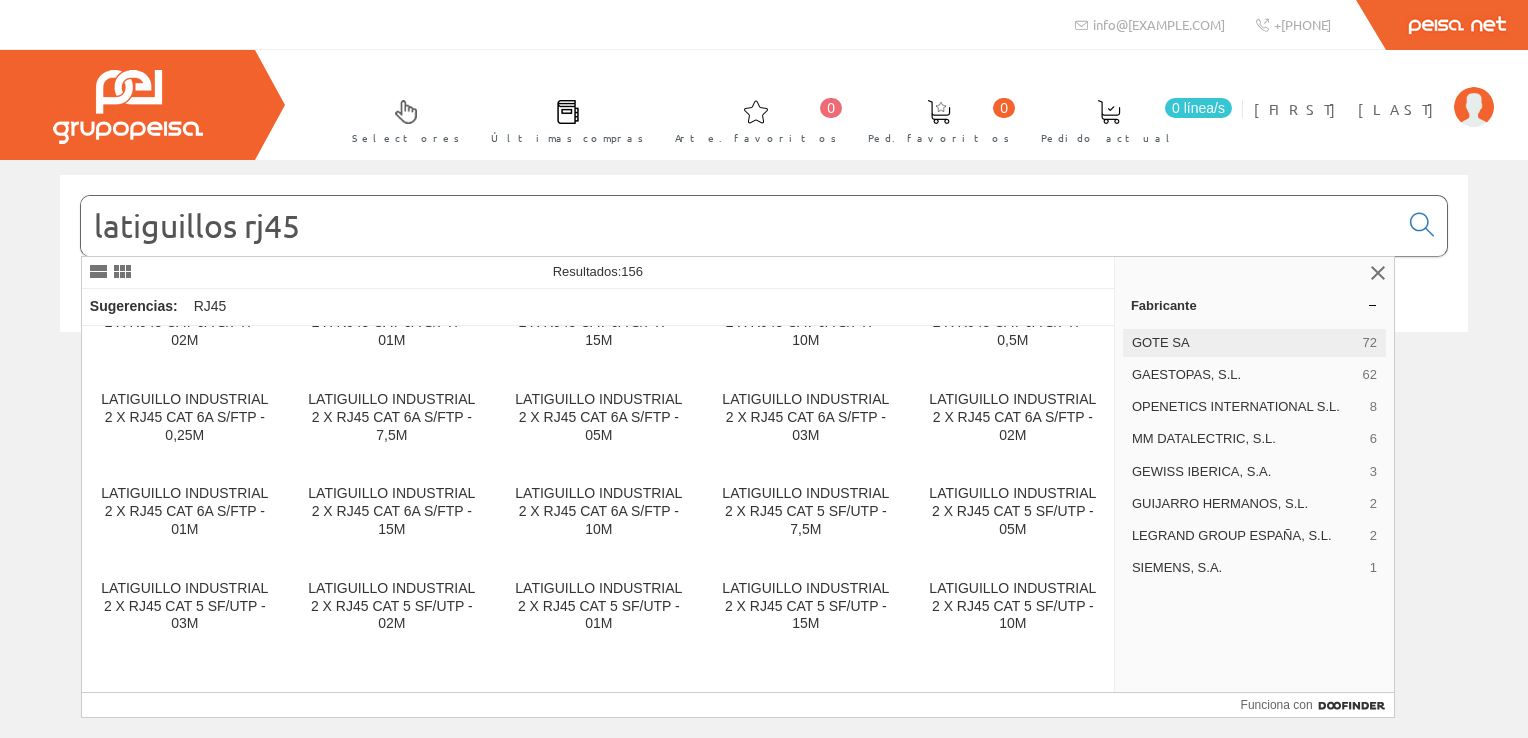 click on "GOTE SA" at bounding box center (1243, 343) 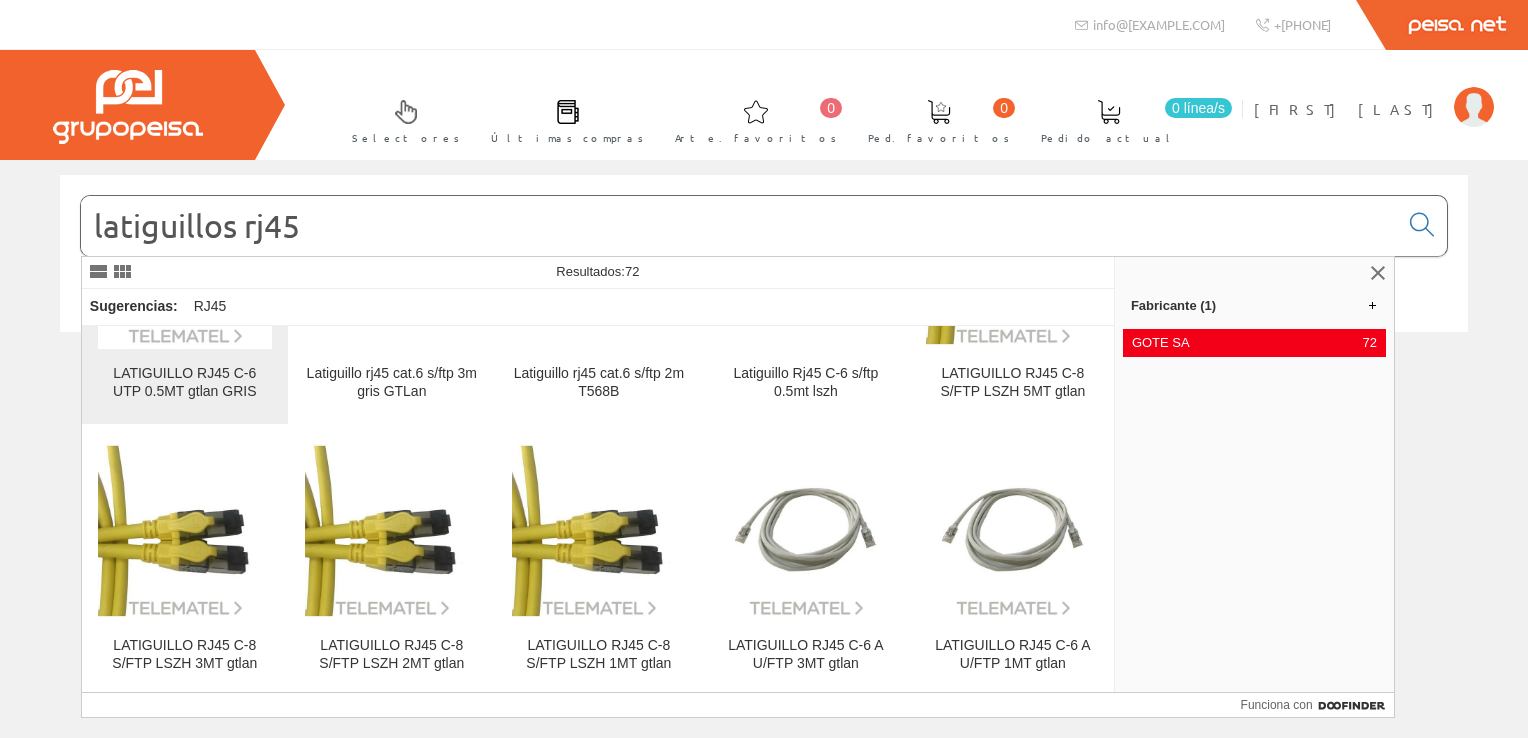 scroll, scrollTop: 100, scrollLeft: 0, axis: vertical 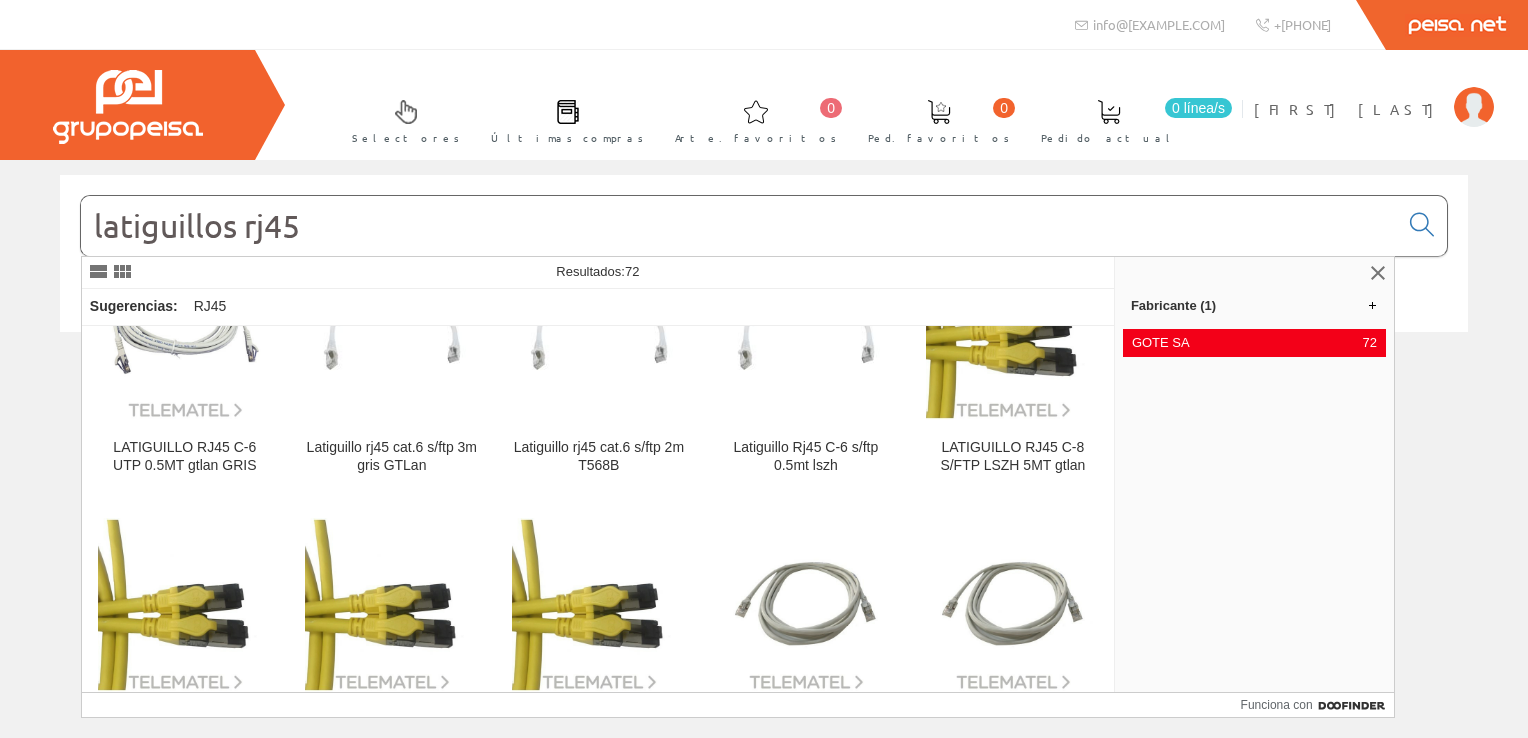 click on "latiguillos rj45" at bounding box center (739, 226) 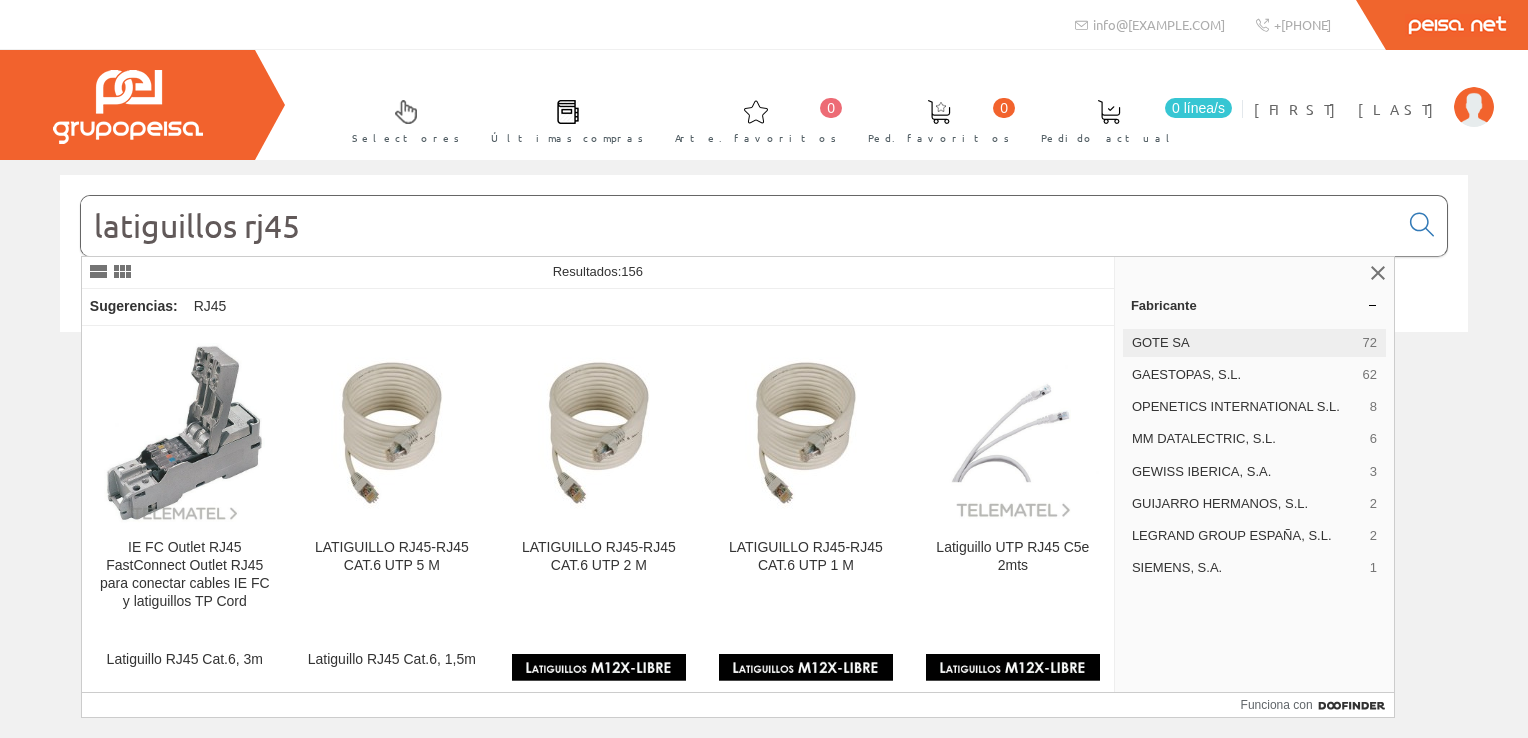 type on "latiguillos rj45" 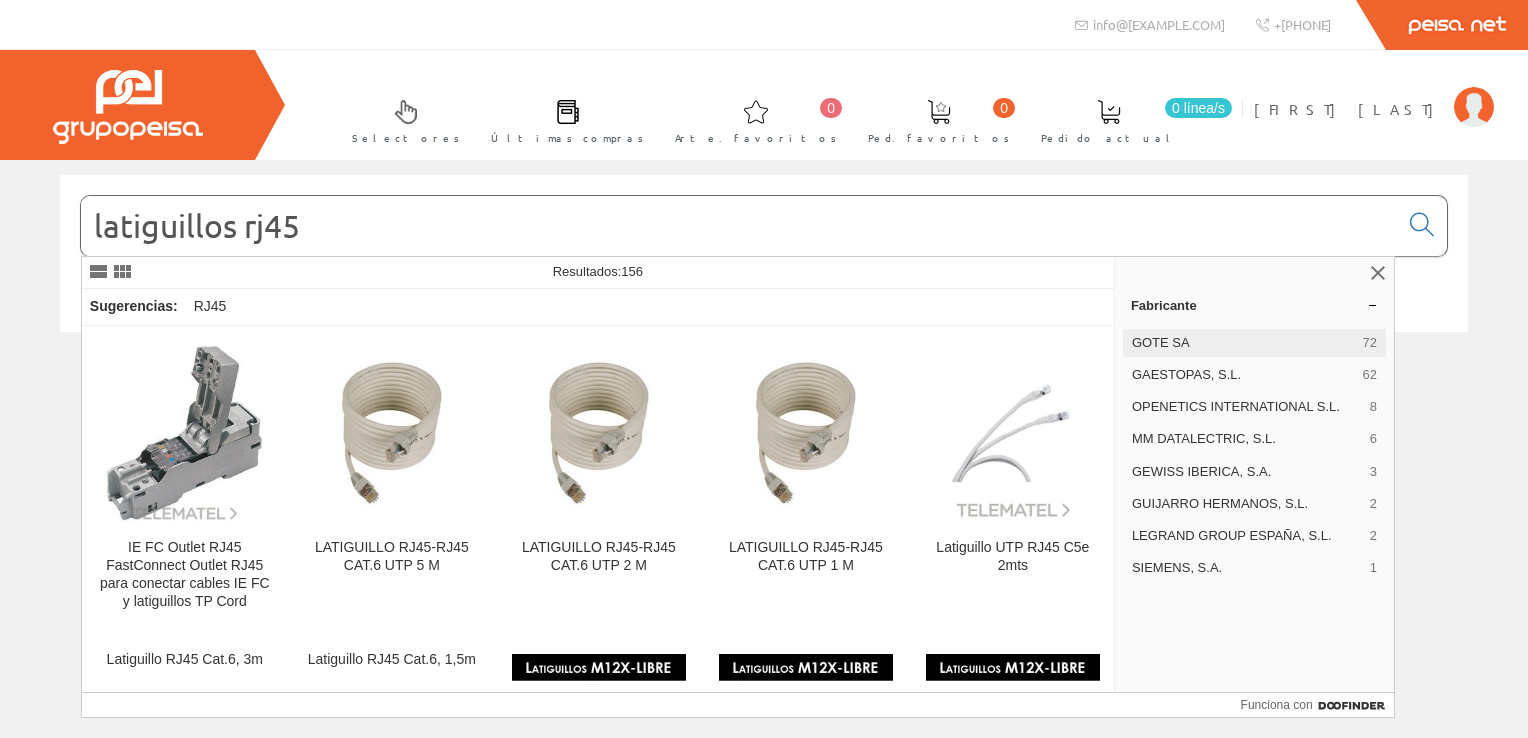 click on "GOTE SA" at bounding box center [1243, 343] 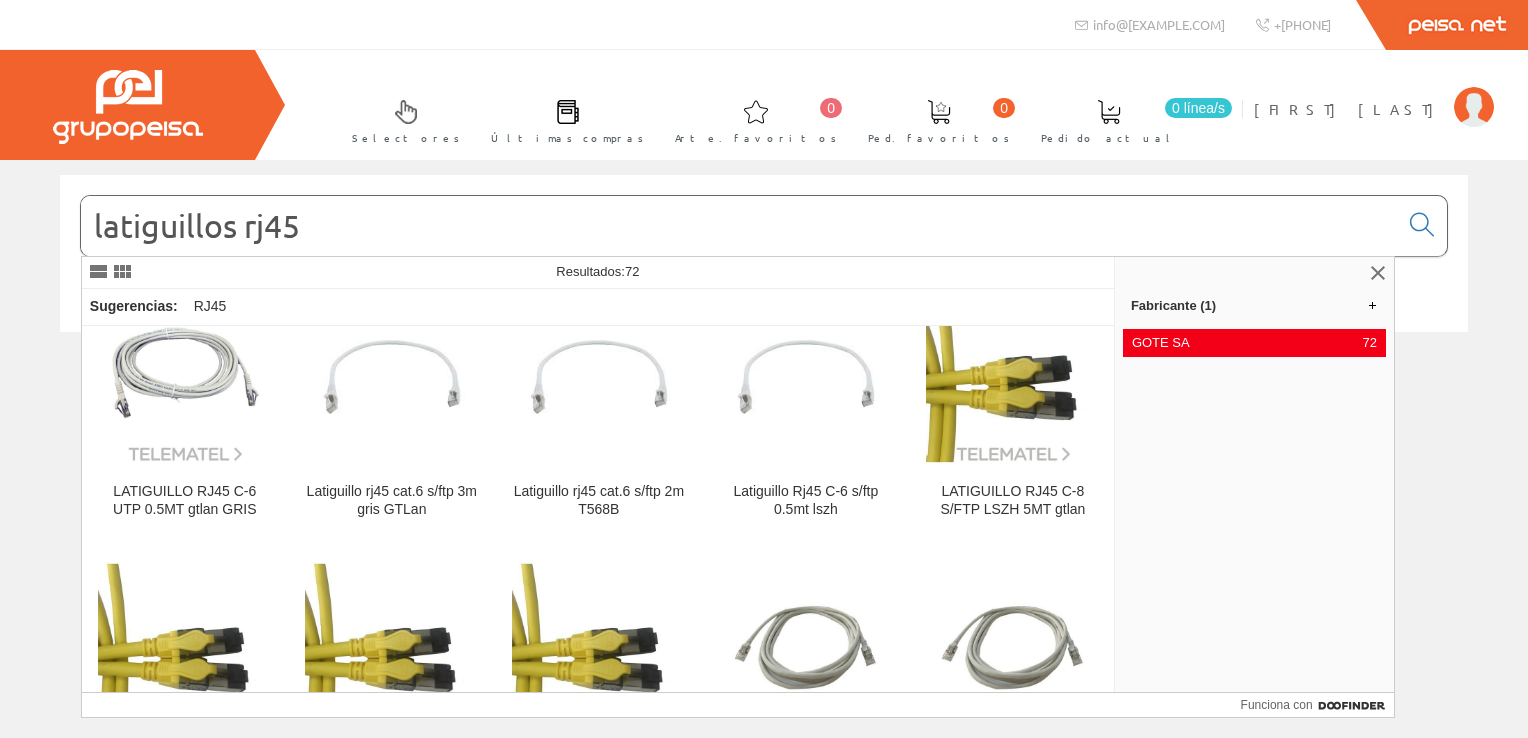 scroll, scrollTop: 0, scrollLeft: 0, axis: both 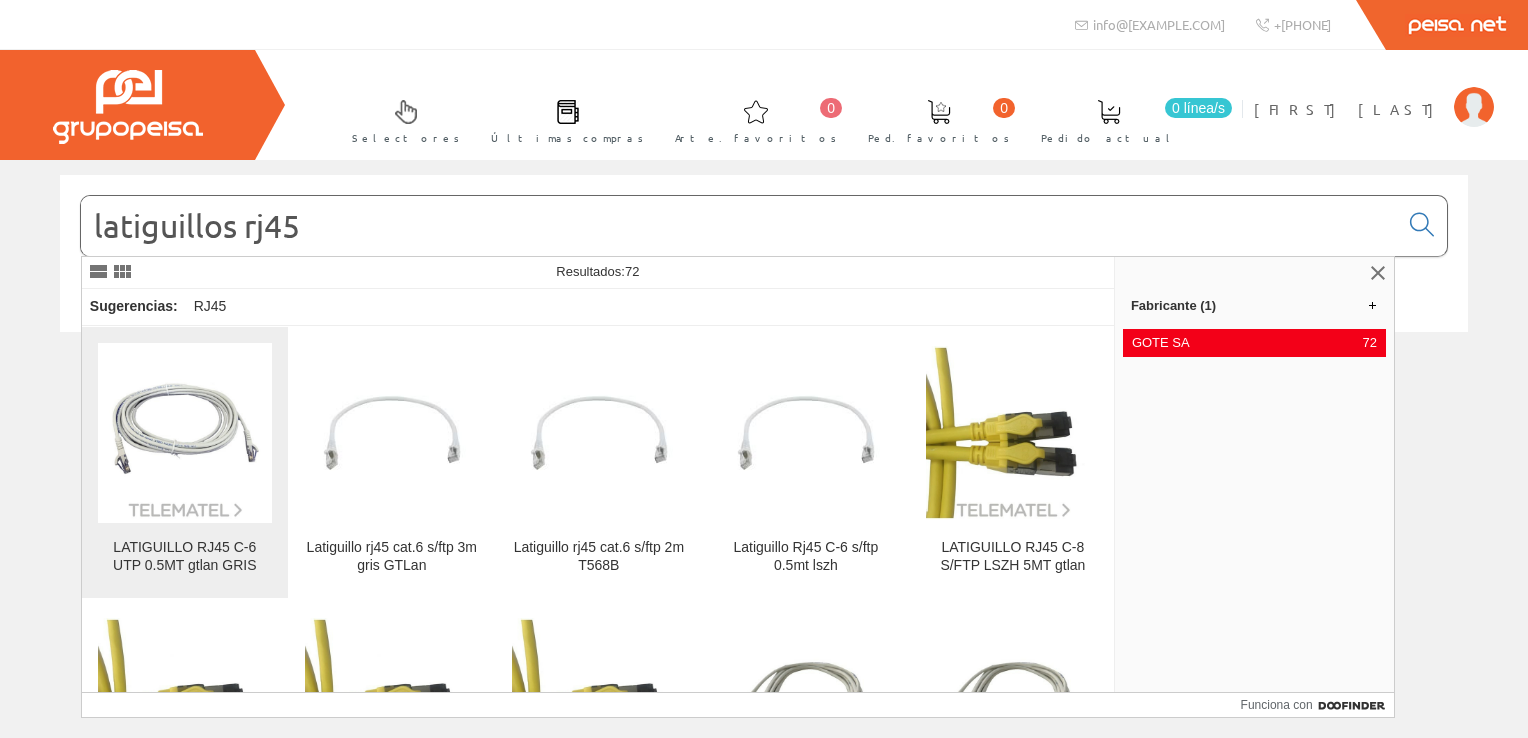 click on "LATIGUILLO RJ45 C-6 UTP 0.5MT gtlan GRIS" at bounding box center (185, 557) 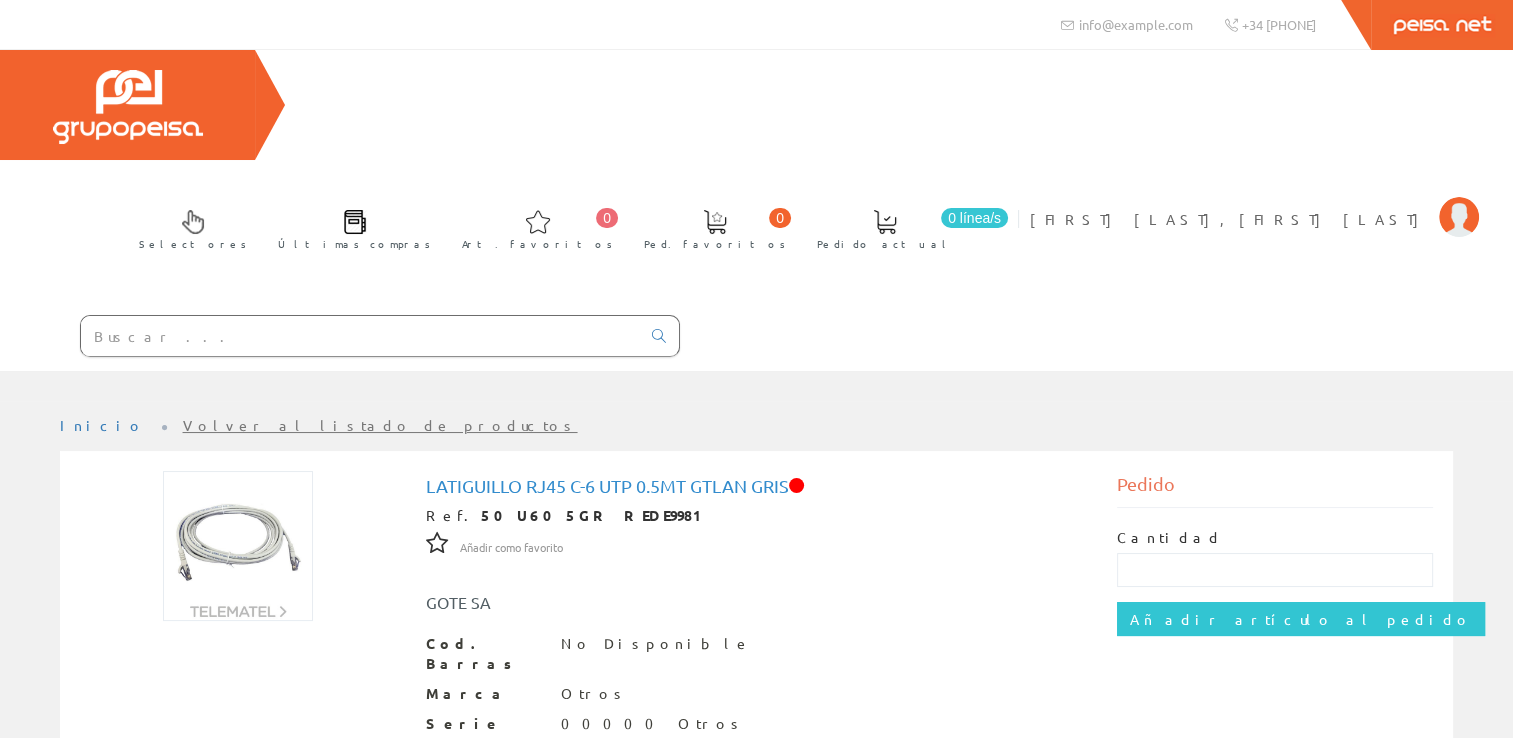 scroll, scrollTop: 249, scrollLeft: 0, axis: vertical 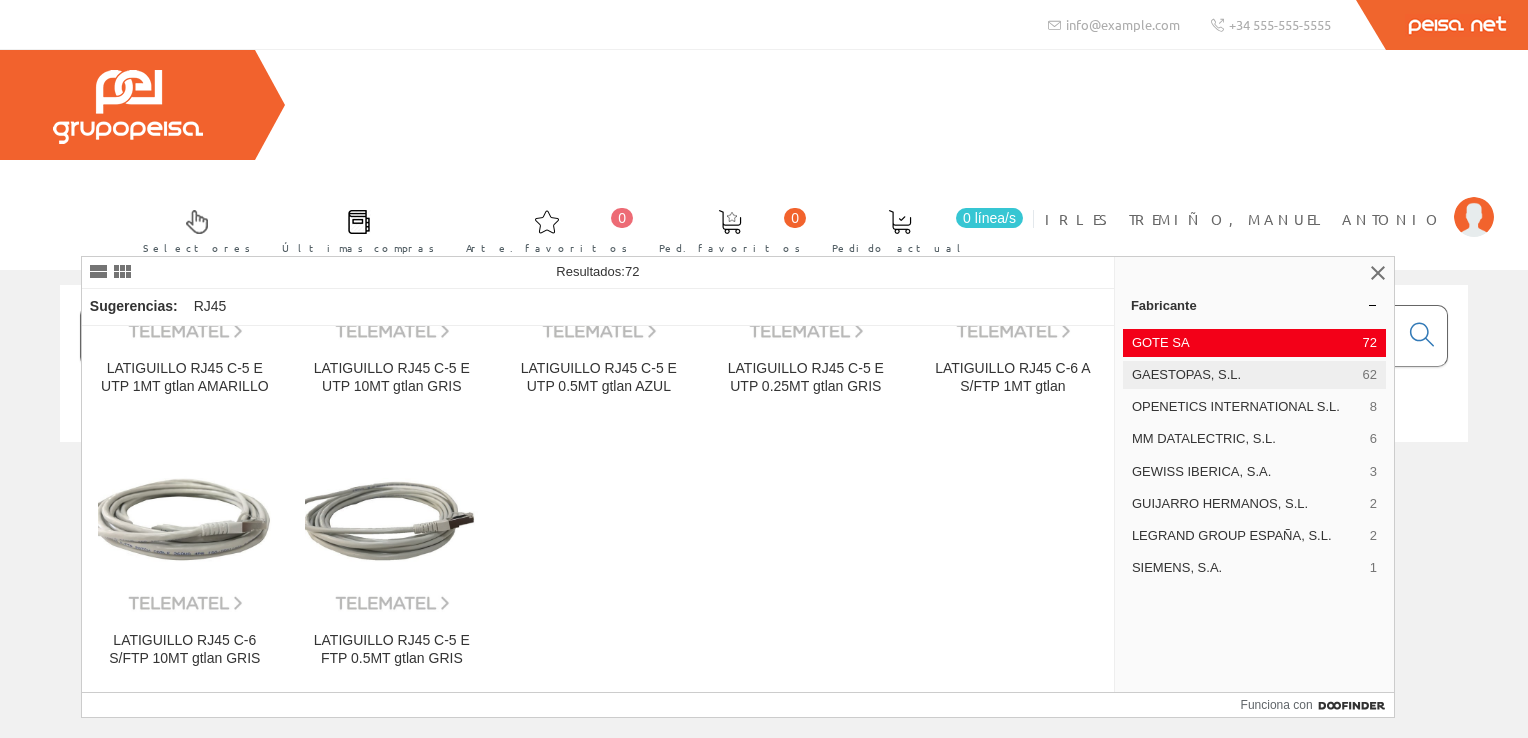 click on "GAESTOPAS, S.L." at bounding box center (1243, 375) 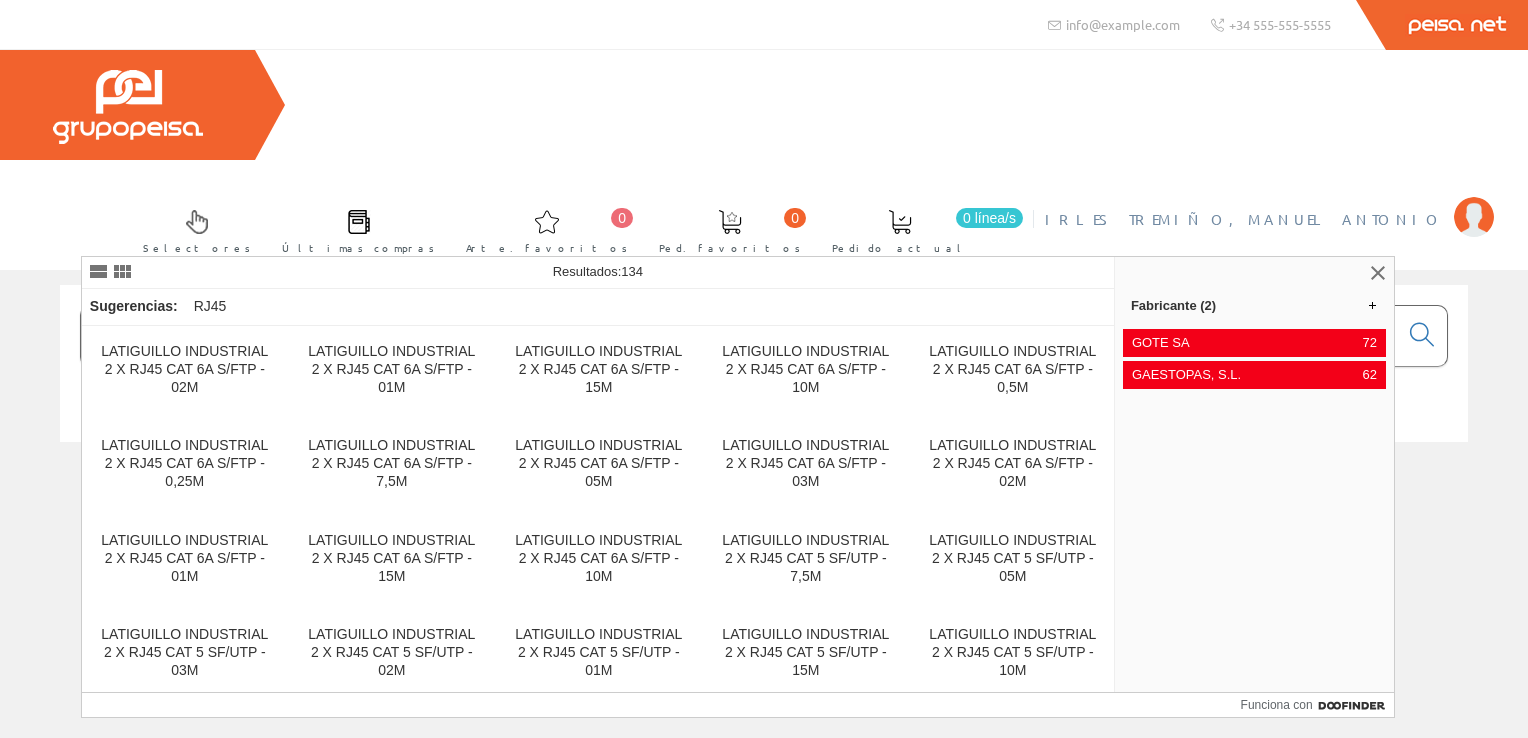 click on "[FIRST] [LAST]" at bounding box center (1244, 219) 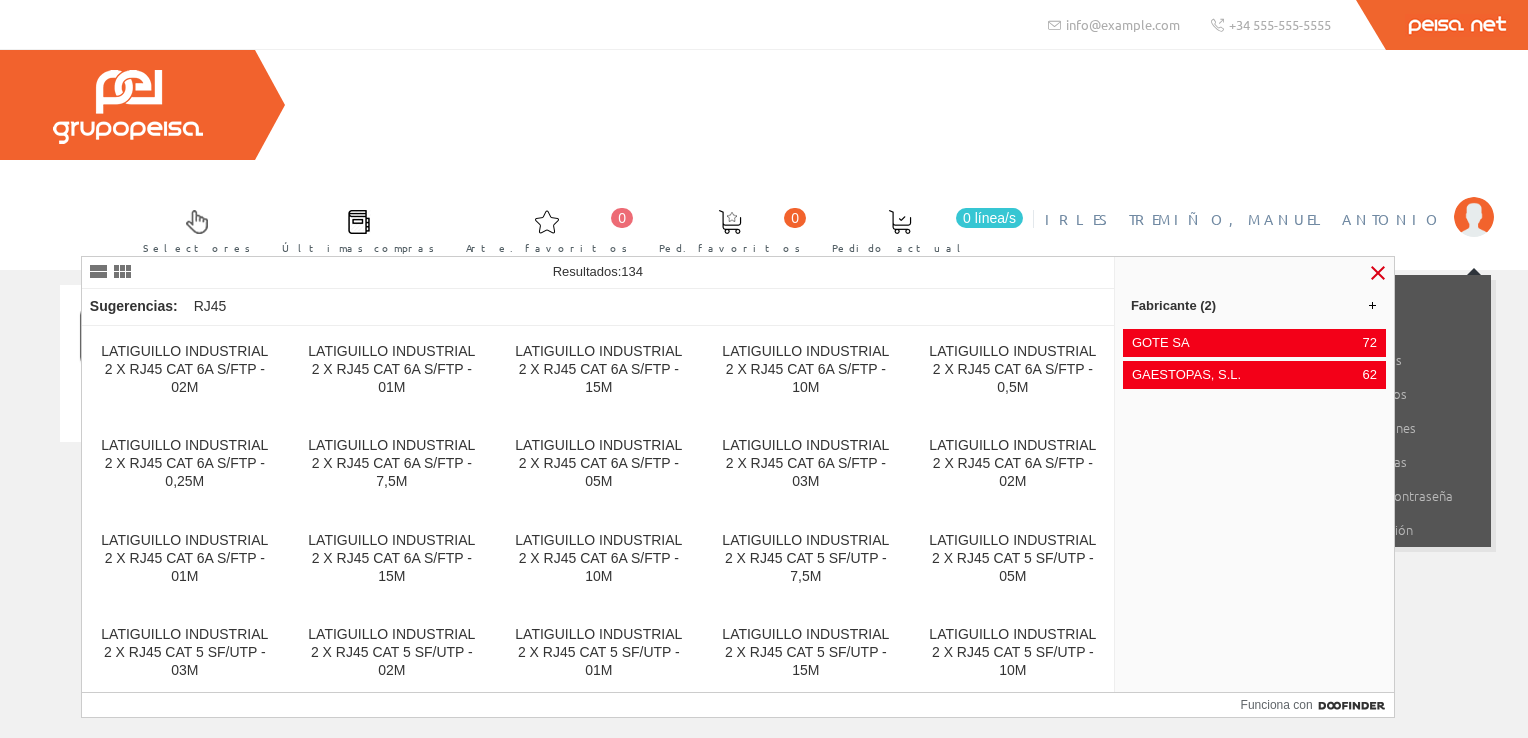 click at bounding box center (1378, 273) 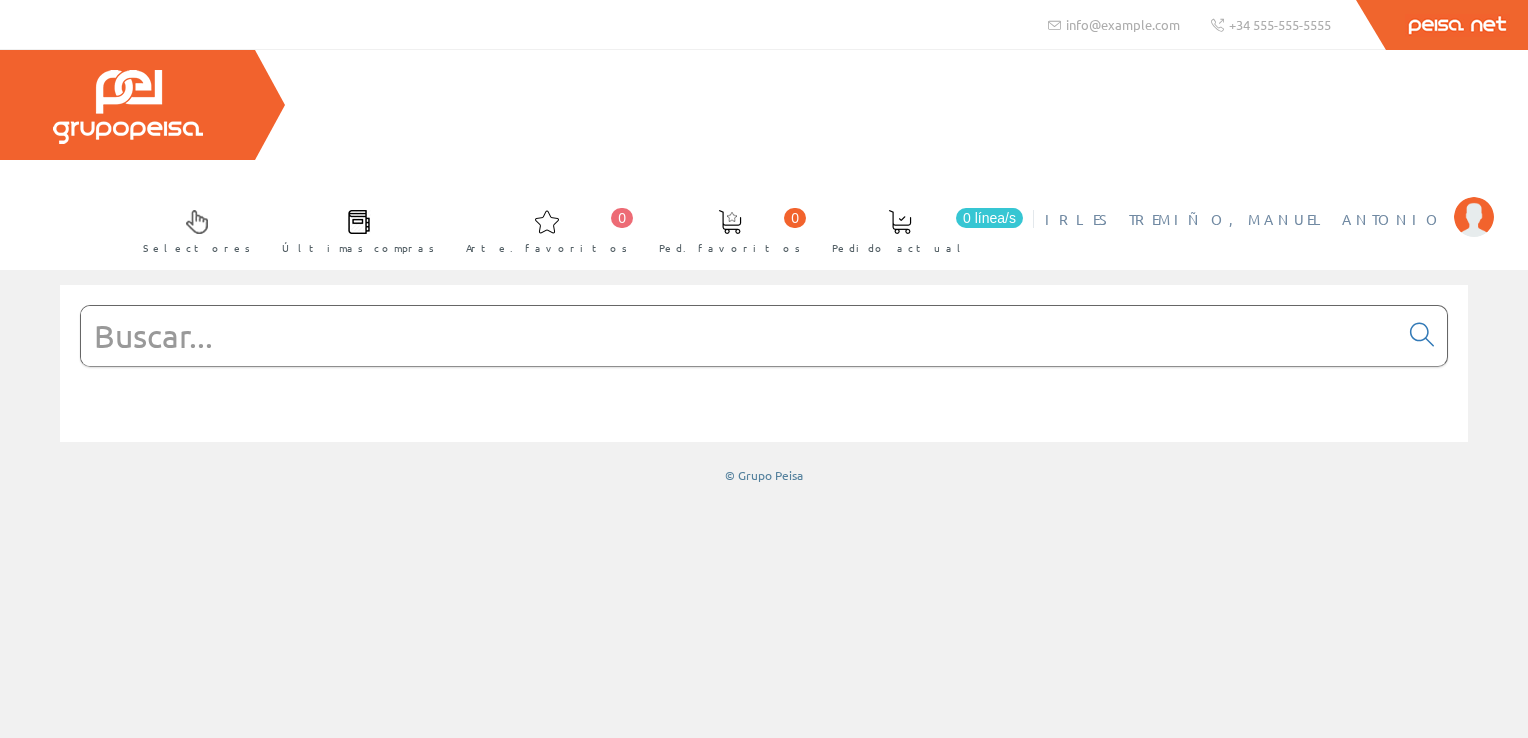 click on "[FIRST] [LAST]" at bounding box center (1244, 219) 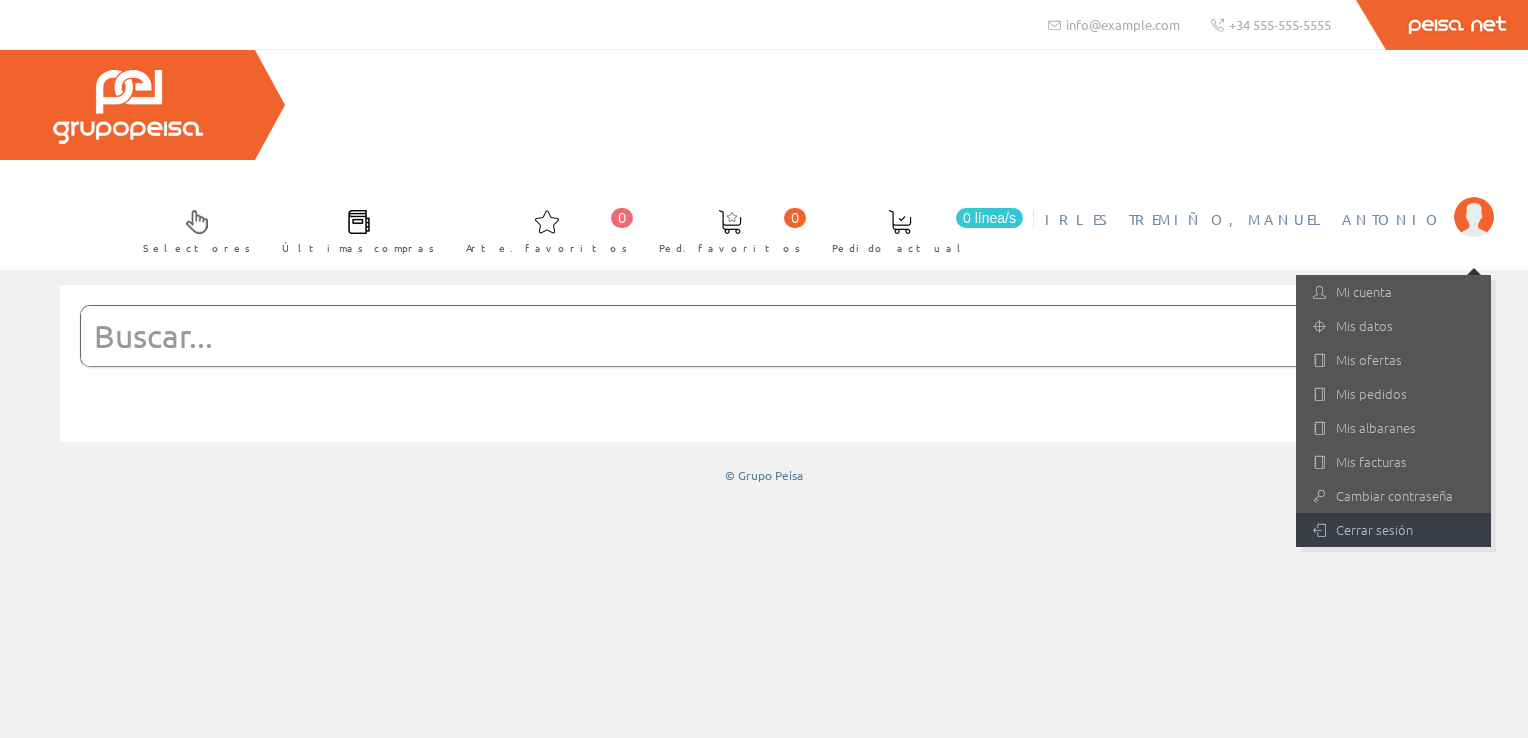 click on "Cerrar sesión" at bounding box center (1374, 529) 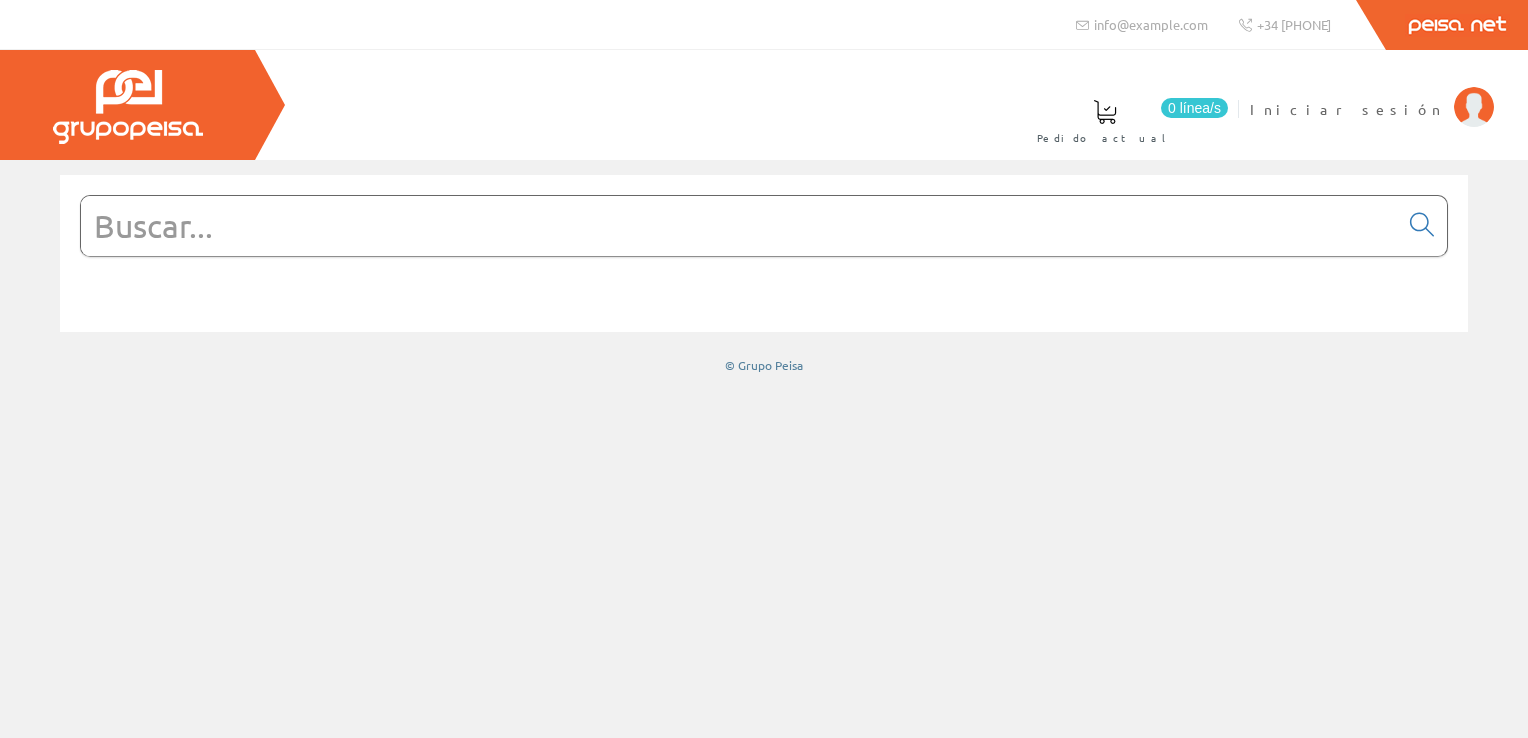 scroll, scrollTop: 0, scrollLeft: 0, axis: both 